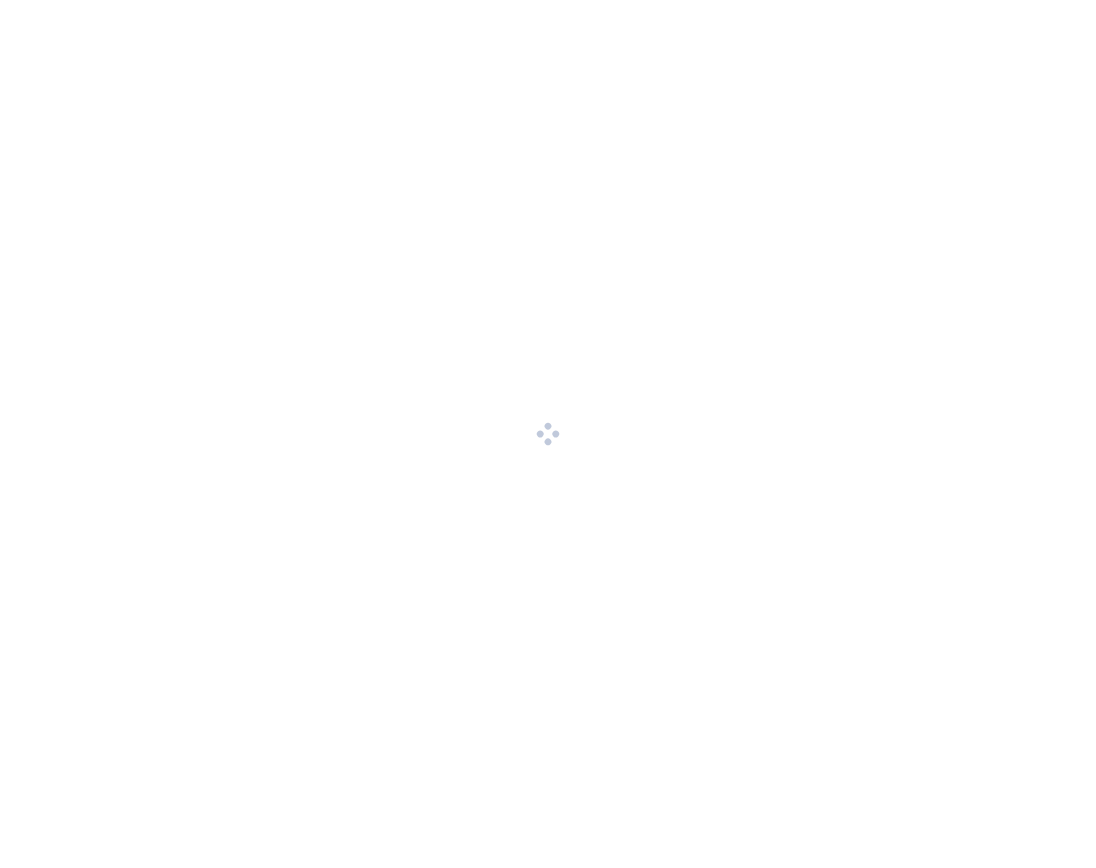 scroll, scrollTop: 0, scrollLeft: 0, axis: both 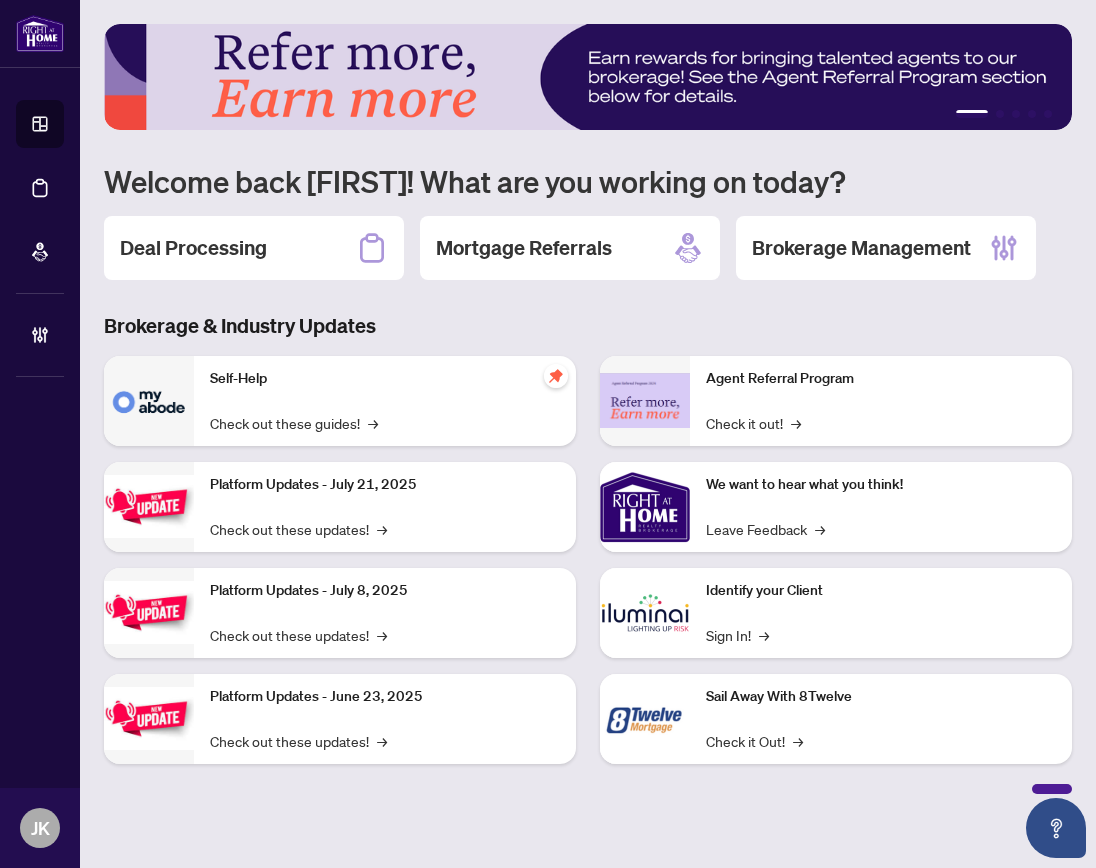 click at bounding box center (149, 401) 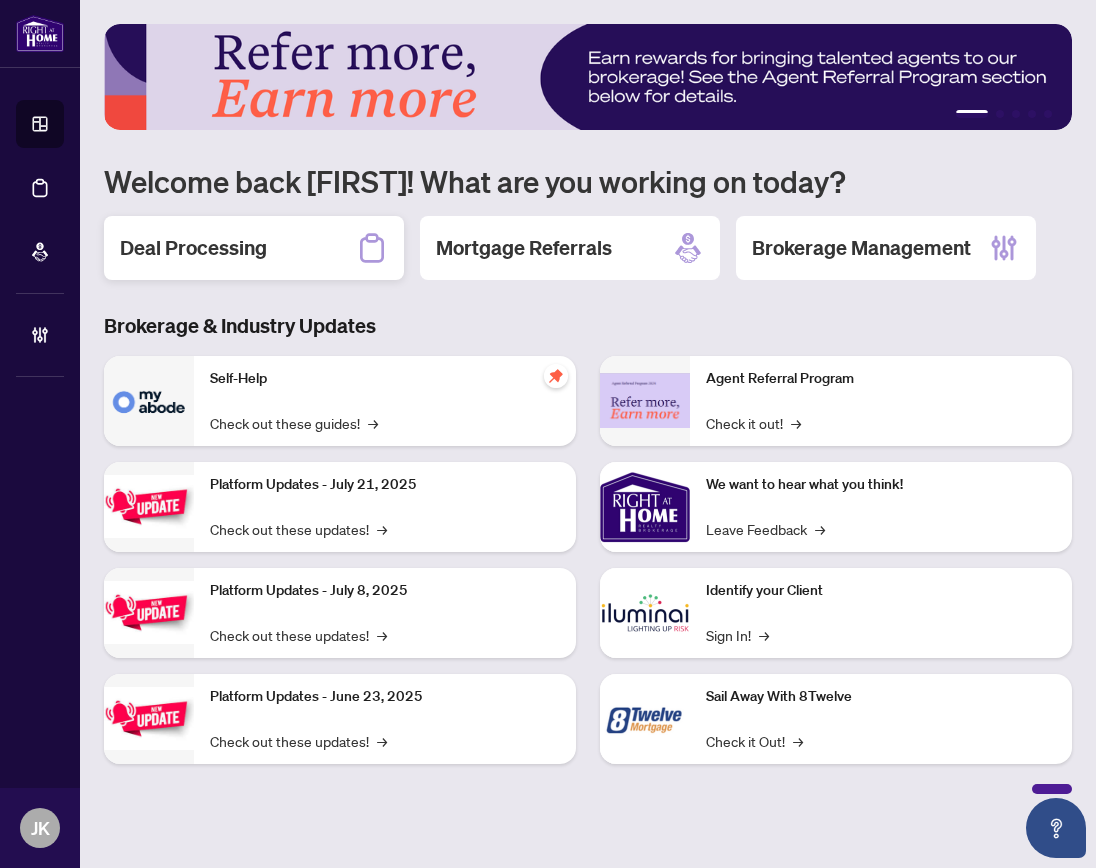 click on "Deal Processing" at bounding box center [193, 248] 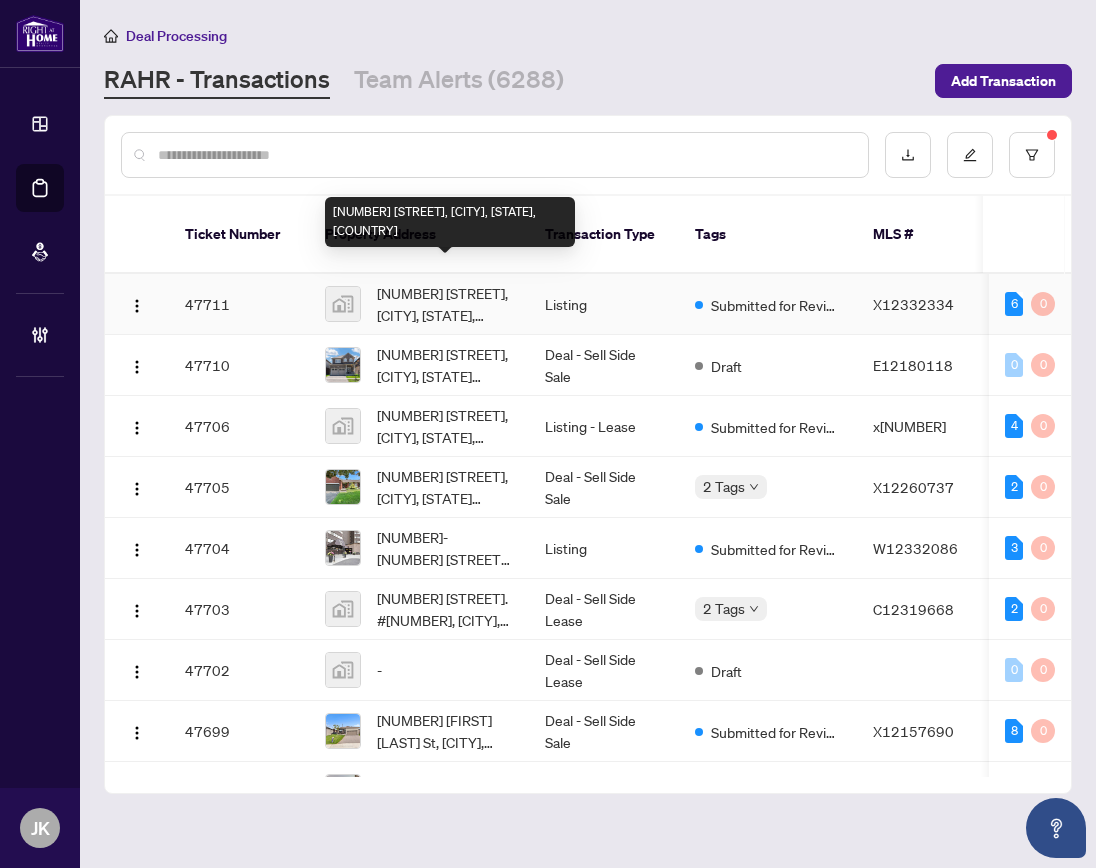 click on "[NUMBER] [STREET], [CITY], [STATE], [COUNTRY]" at bounding box center (445, 304) 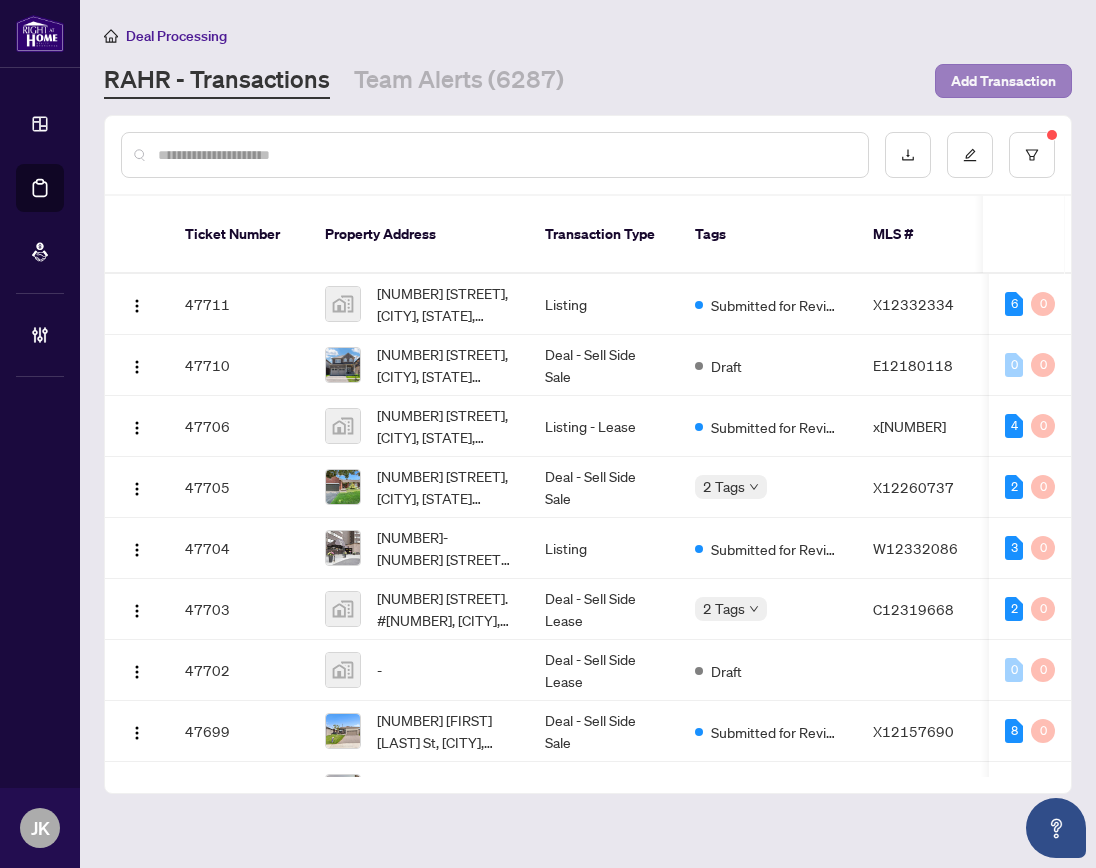 click on "Add Transaction" at bounding box center (1003, 81) 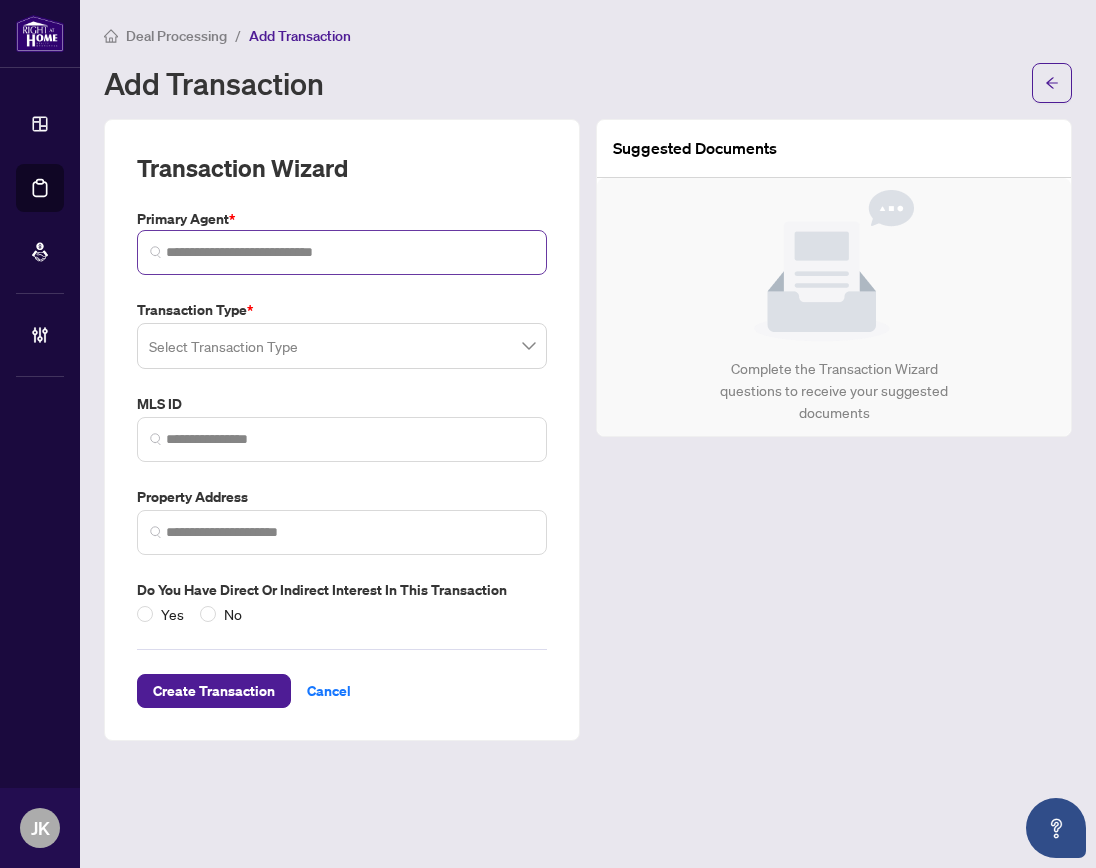 click at bounding box center [342, 252] 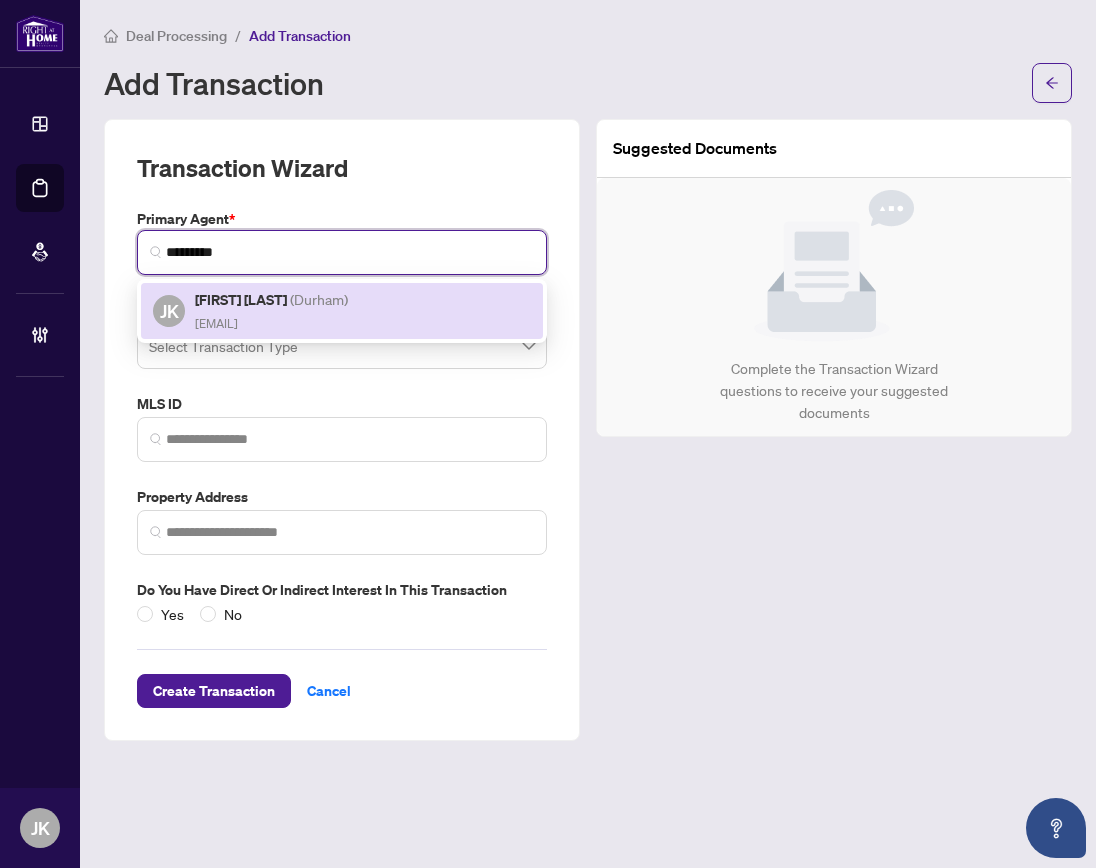 click on "JK [FIRST] [LAST]   ( [CITY] )   [EMAIL]" at bounding box center [342, 311] 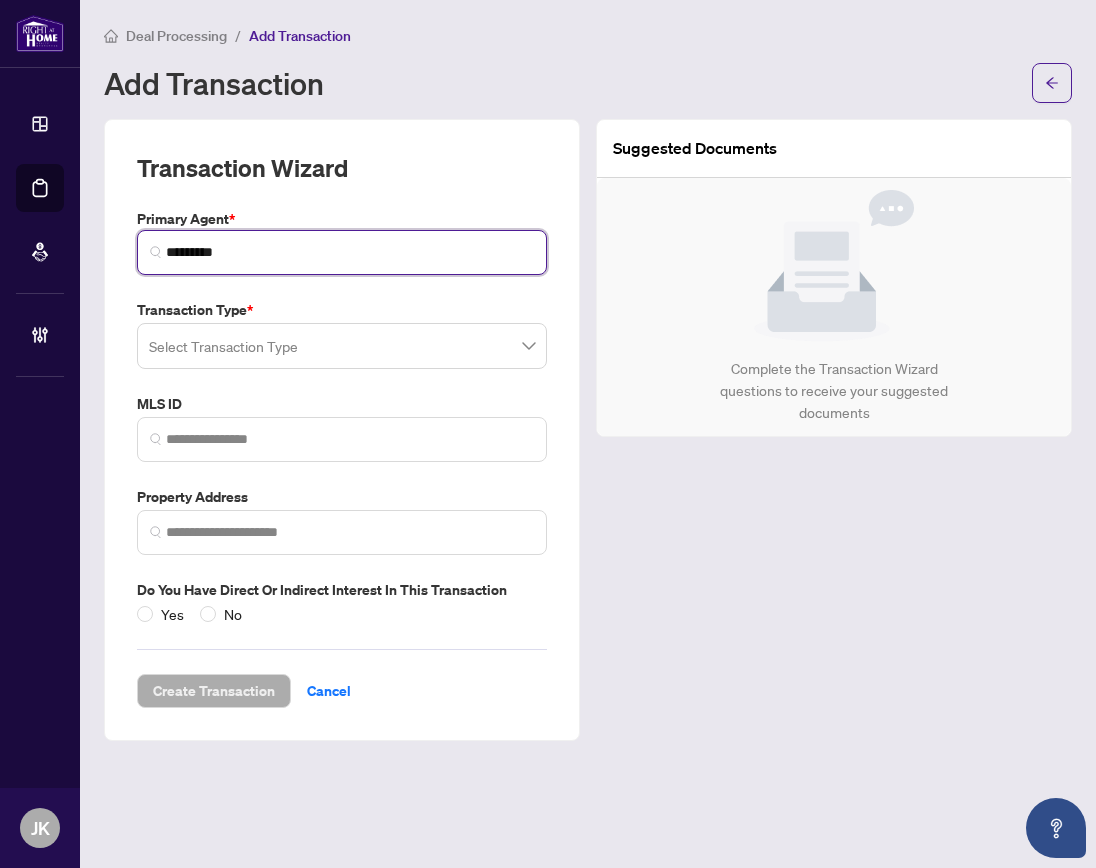 type on "*********" 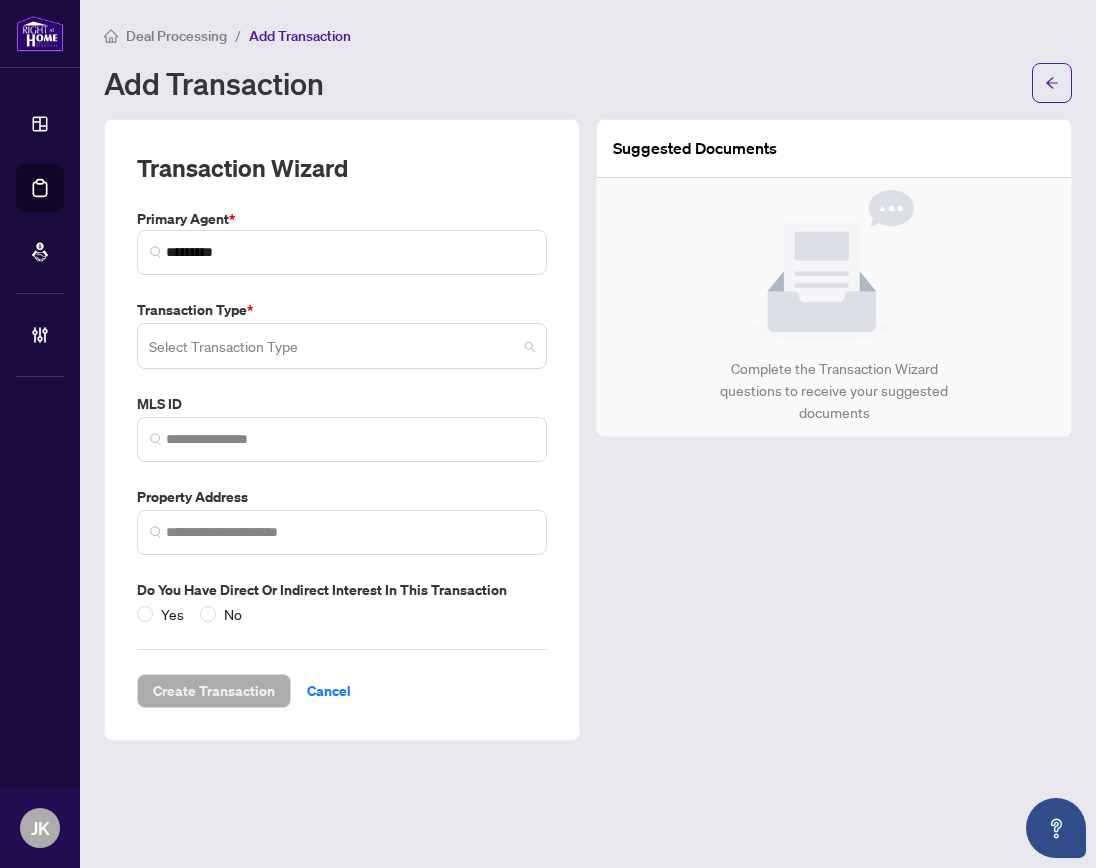 click at bounding box center (333, 349) 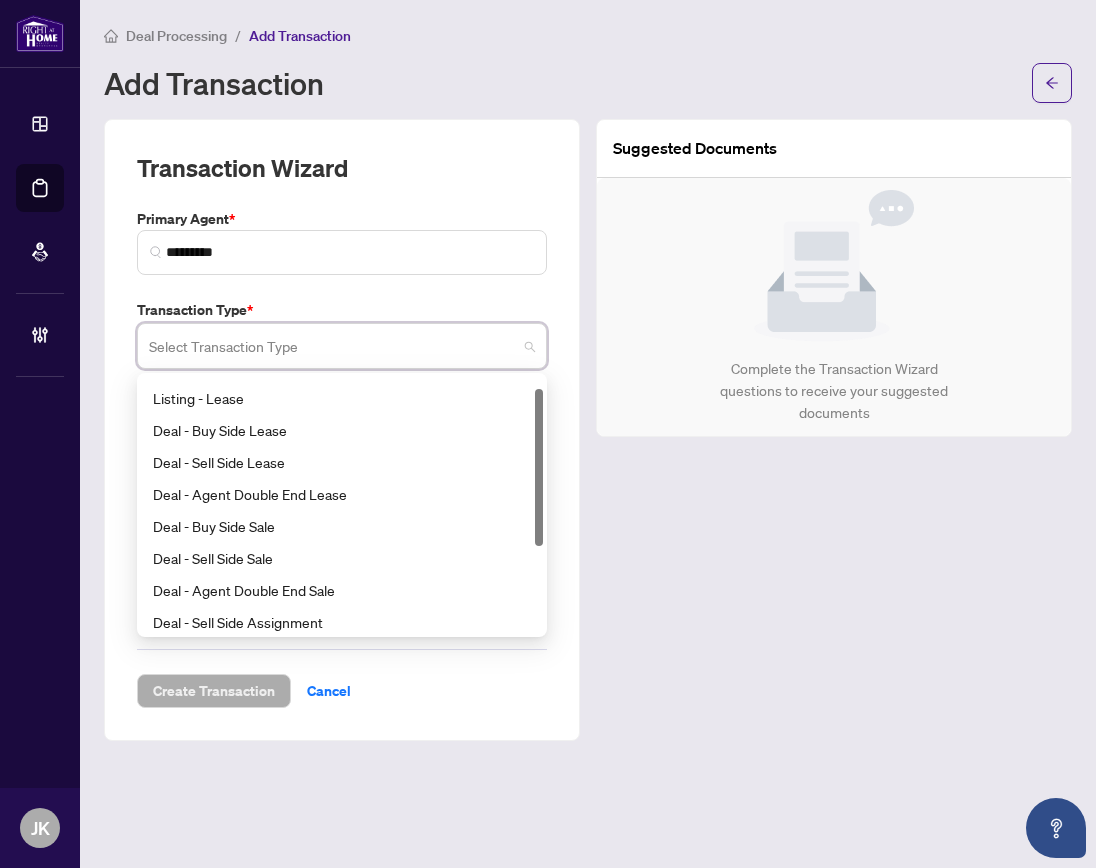 scroll, scrollTop: 0, scrollLeft: 0, axis: both 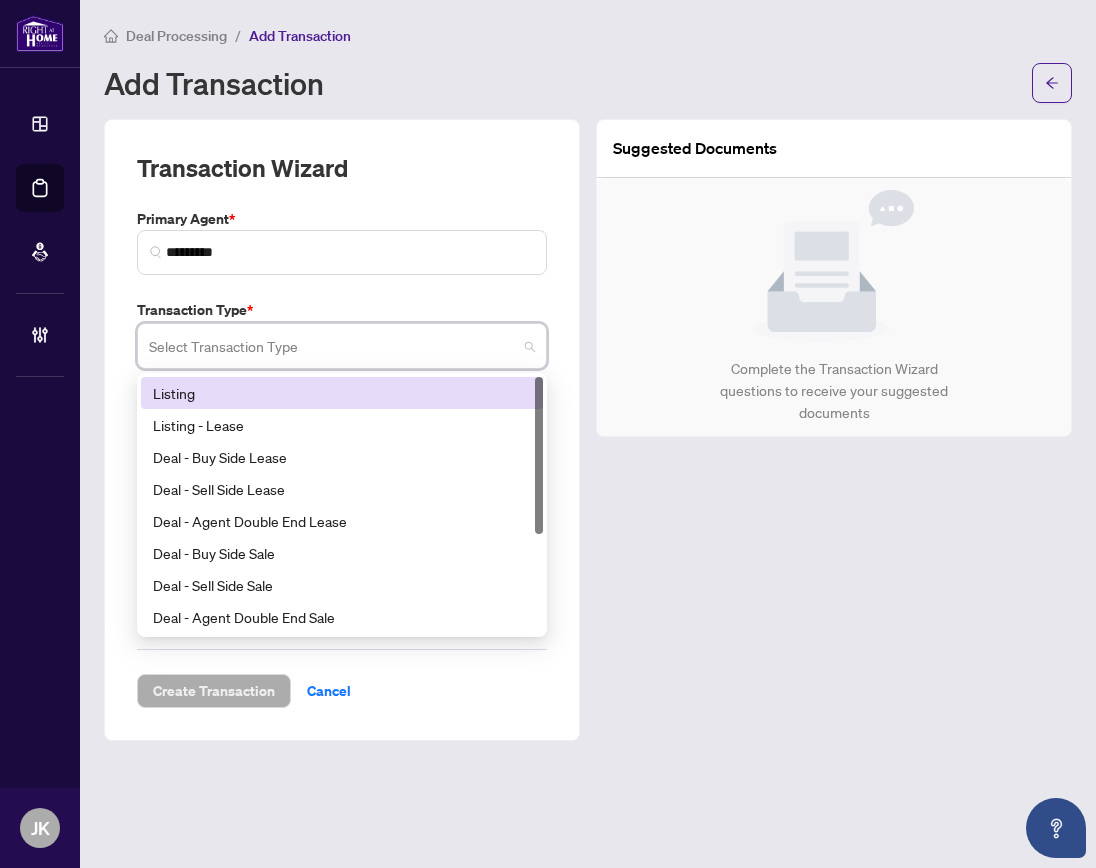 click on "Listing" at bounding box center (342, 393) 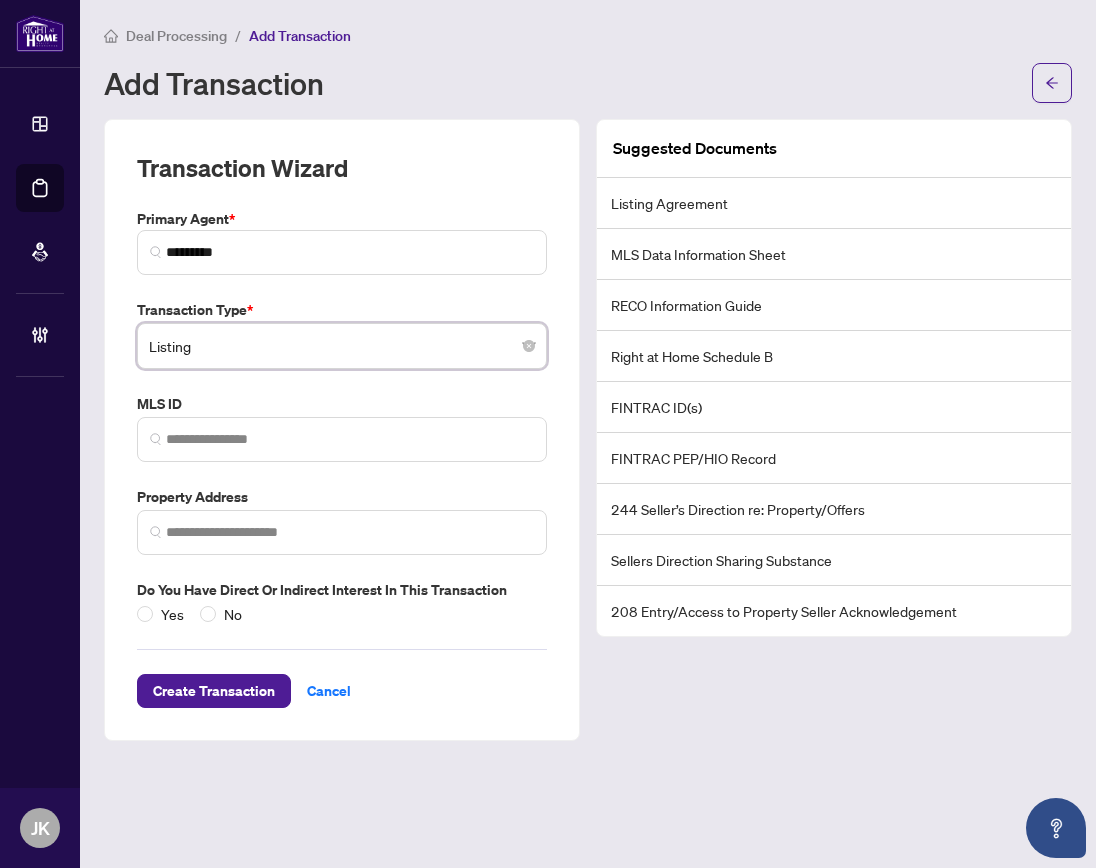 click on "Listing" at bounding box center (342, 346) 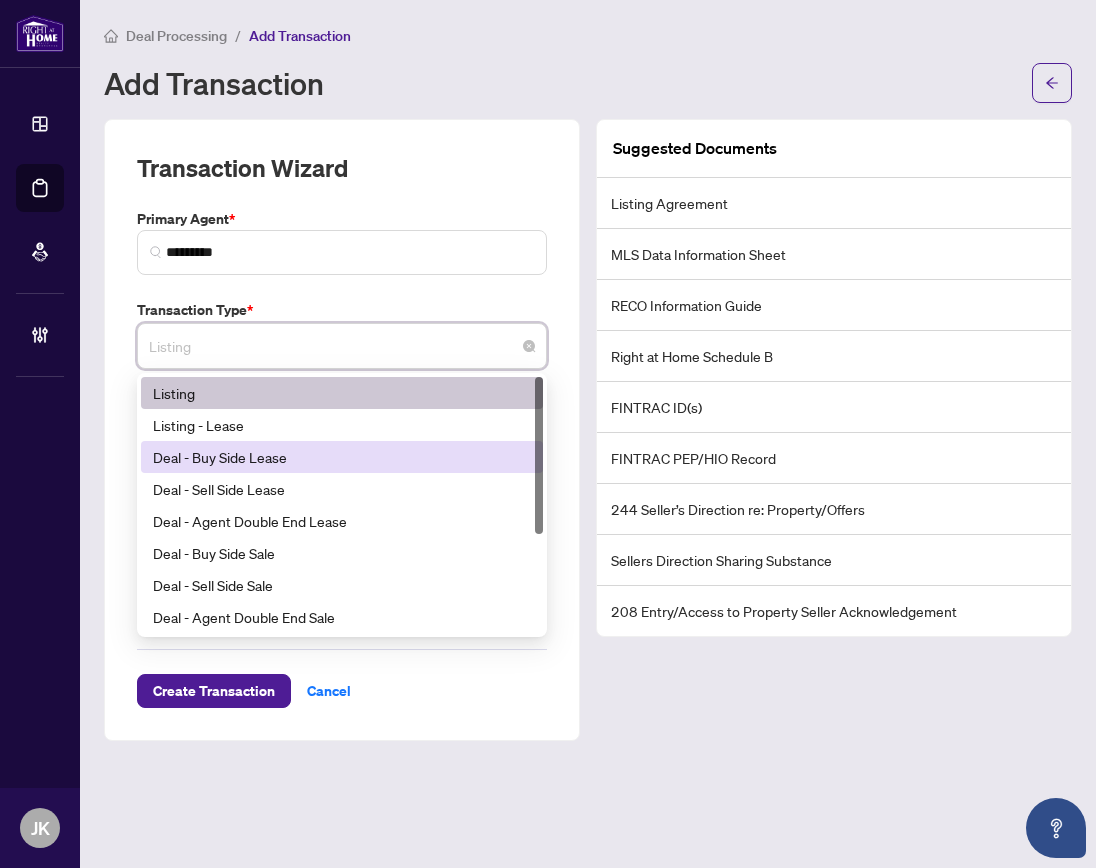 click on "Deal - Buy Side Lease" at bounding box center (342, 457) 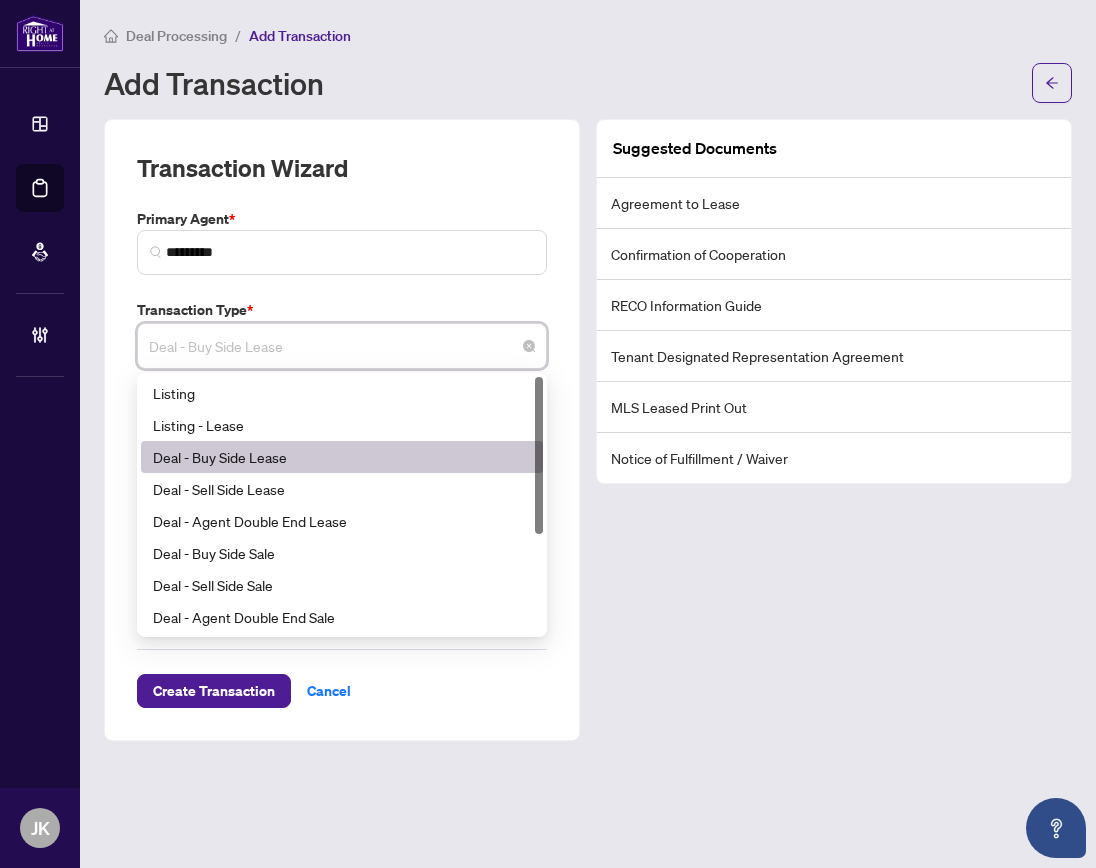click on "Deal - Buy Side Lease" at bounding box center (342, 346) 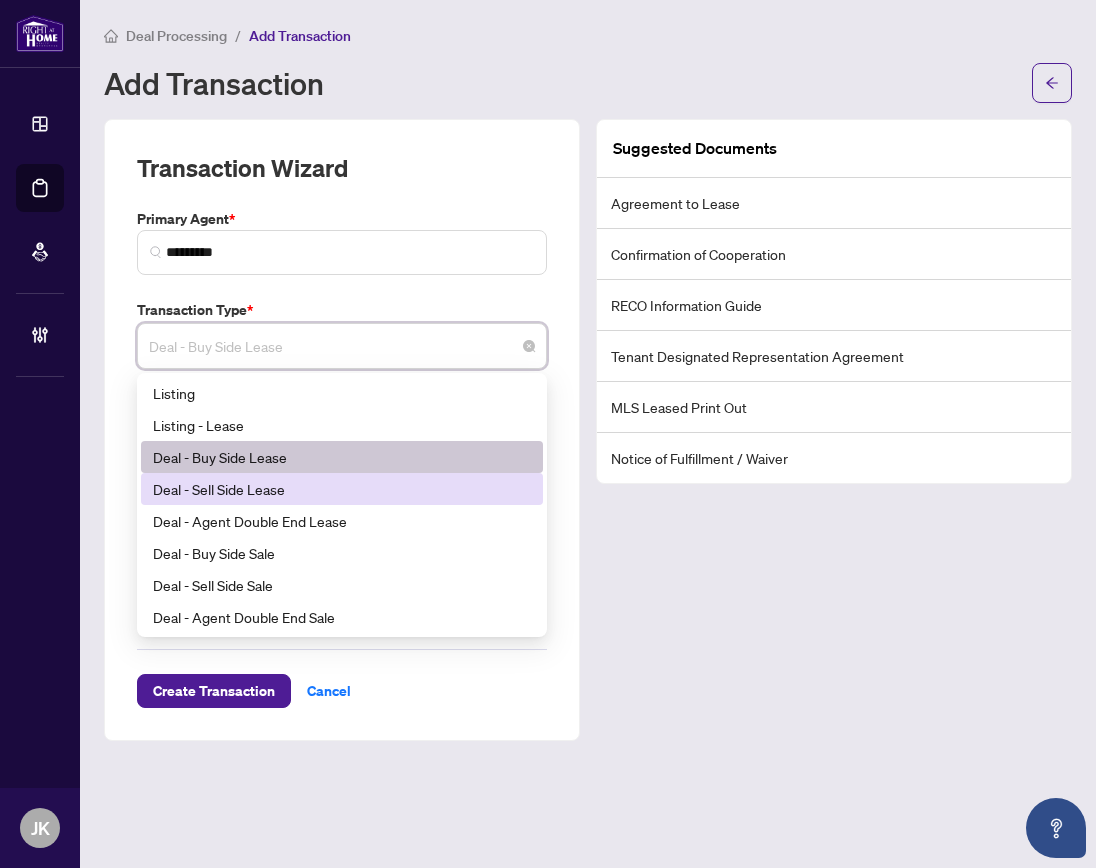 click on "Deal - Sell Side Lease" at bounding box center (342, 489) 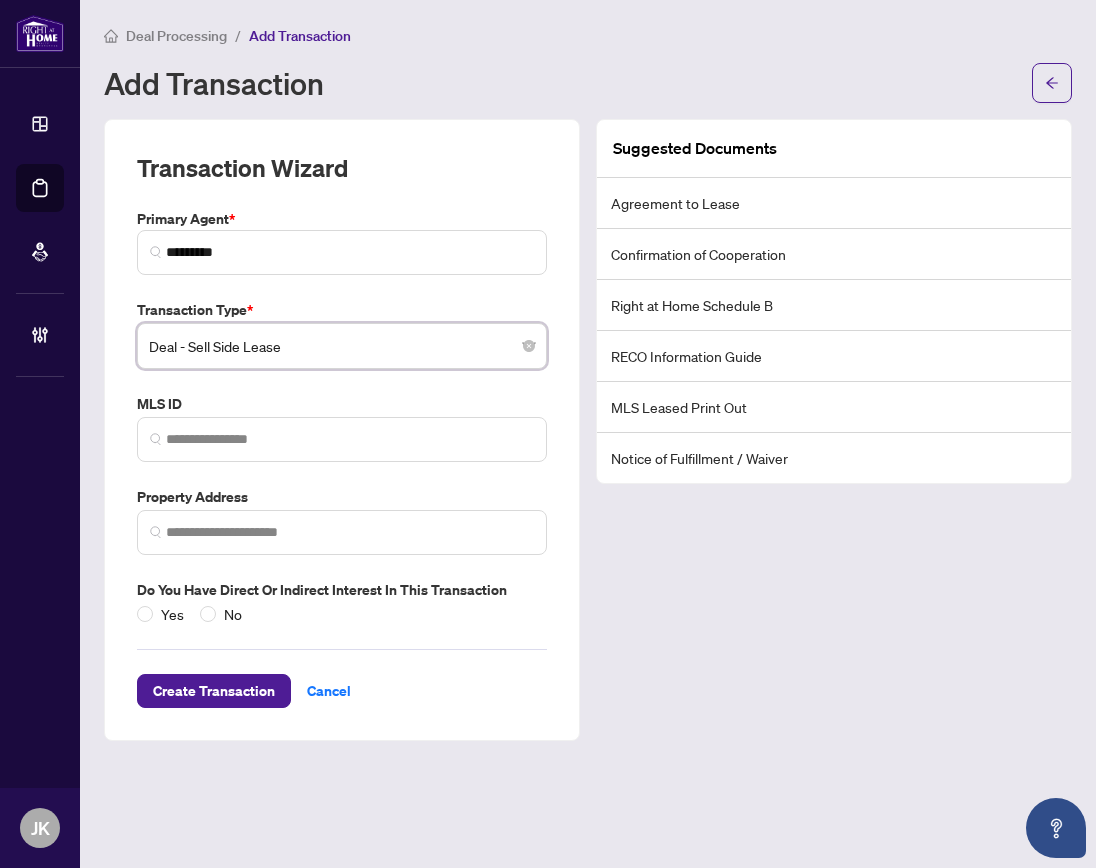 click on "Deal Processing" at bounding box center (176, 36) 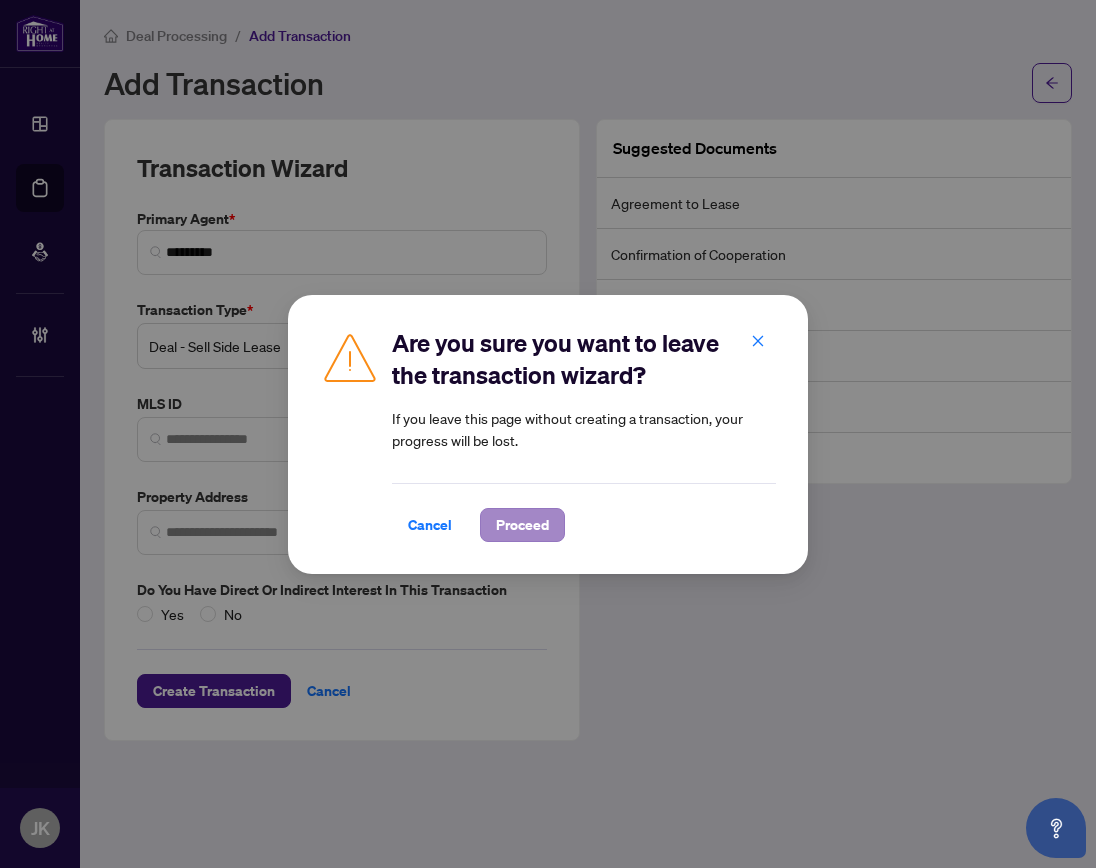 click on "Proceed" at bounding box center [522, 525] 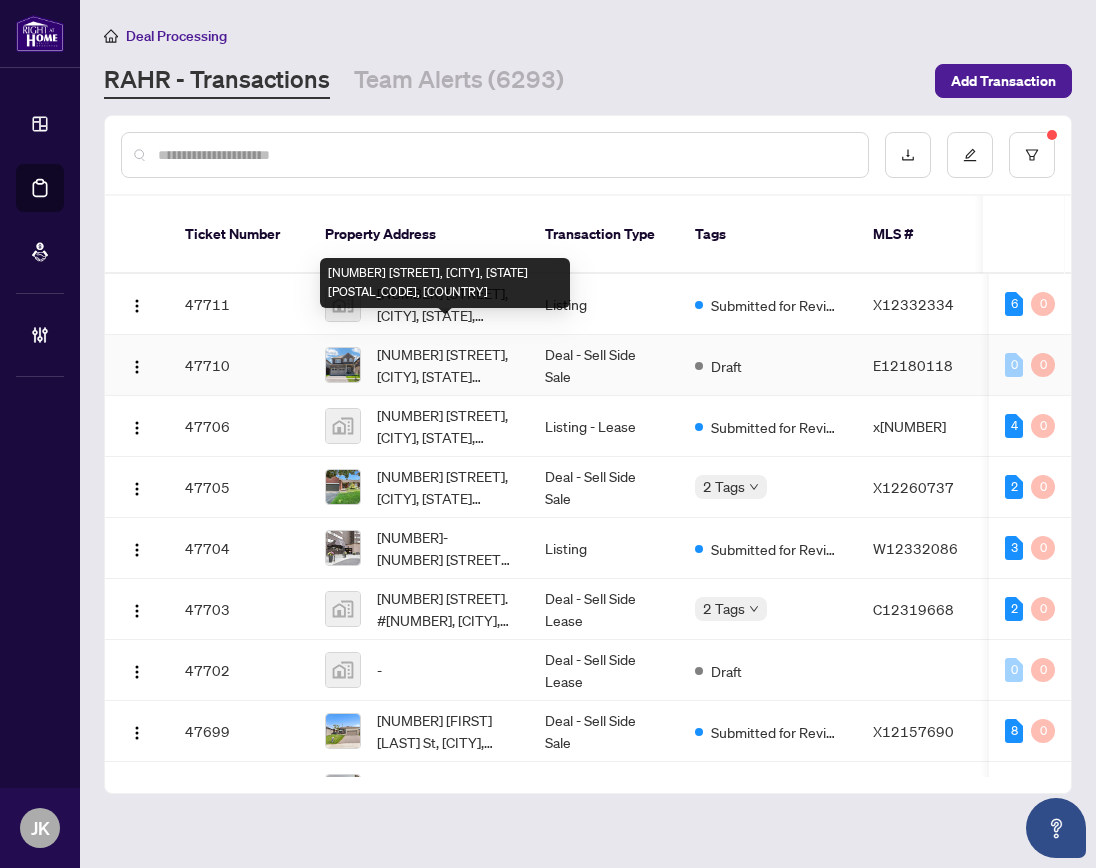 click on "[NUMBER] [STREET], [CITY], [STATE] [POSTAL_CODE], [COUNTRY]" at bounding box center (445, 283) 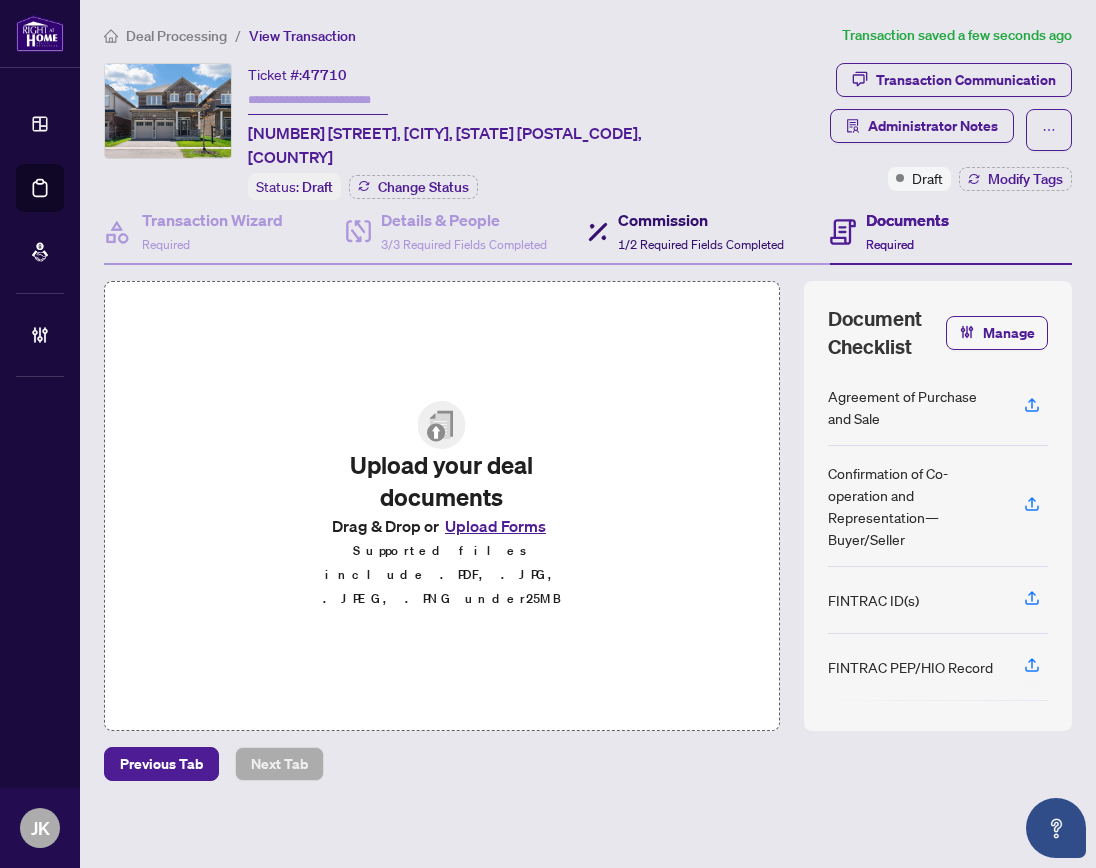 click on "1/2 Required Fields Completed" at bounding box center [701, 244] 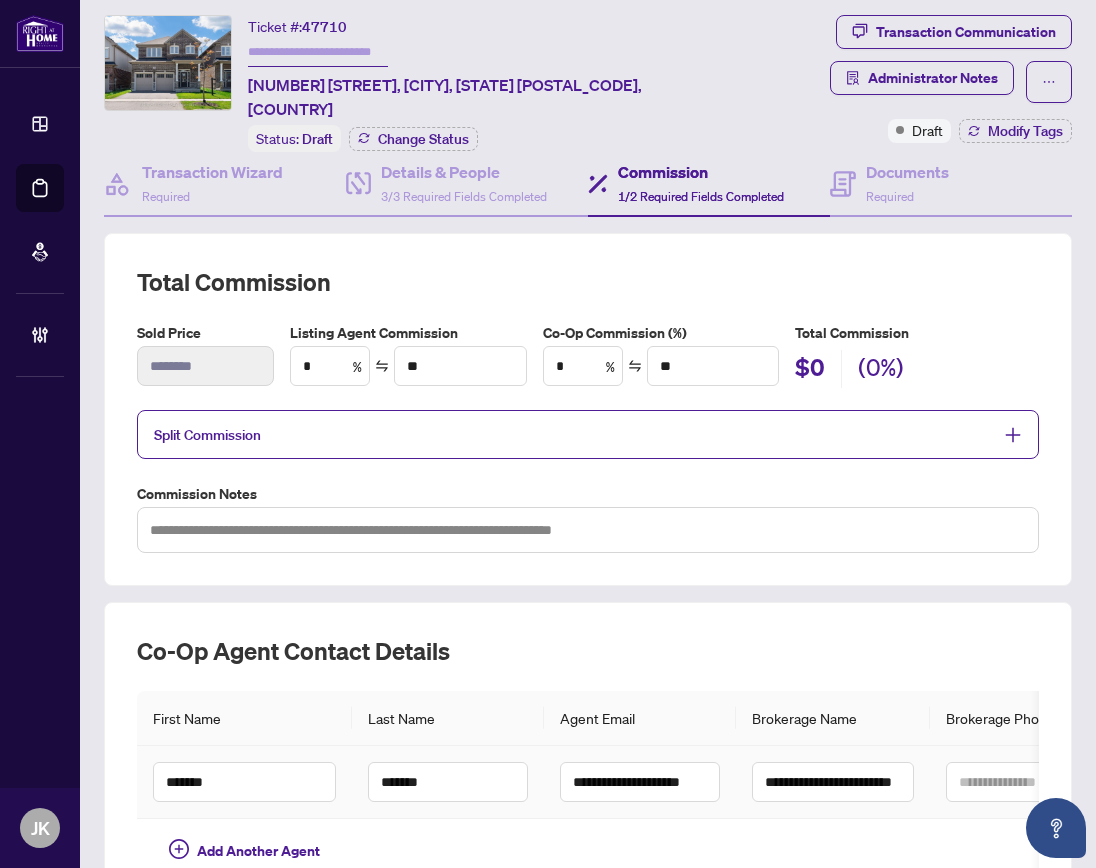 scroll, scrollTop: 42, scrollLeft: 0, axis: vertical 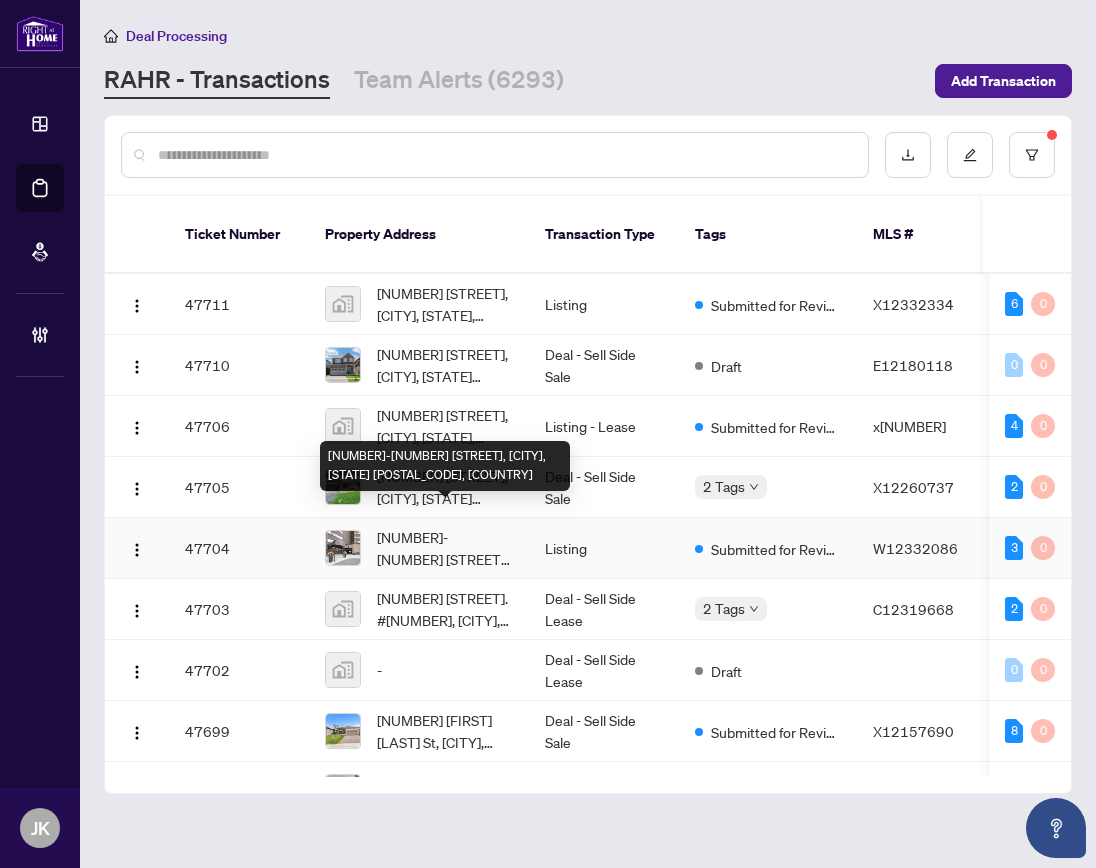 click on "[NUMBER]-[NUMBER] [STREET], [CITY], [STATE] [POSTAL_CODE], [COUNTRY]" at bounding box center (445, 548) 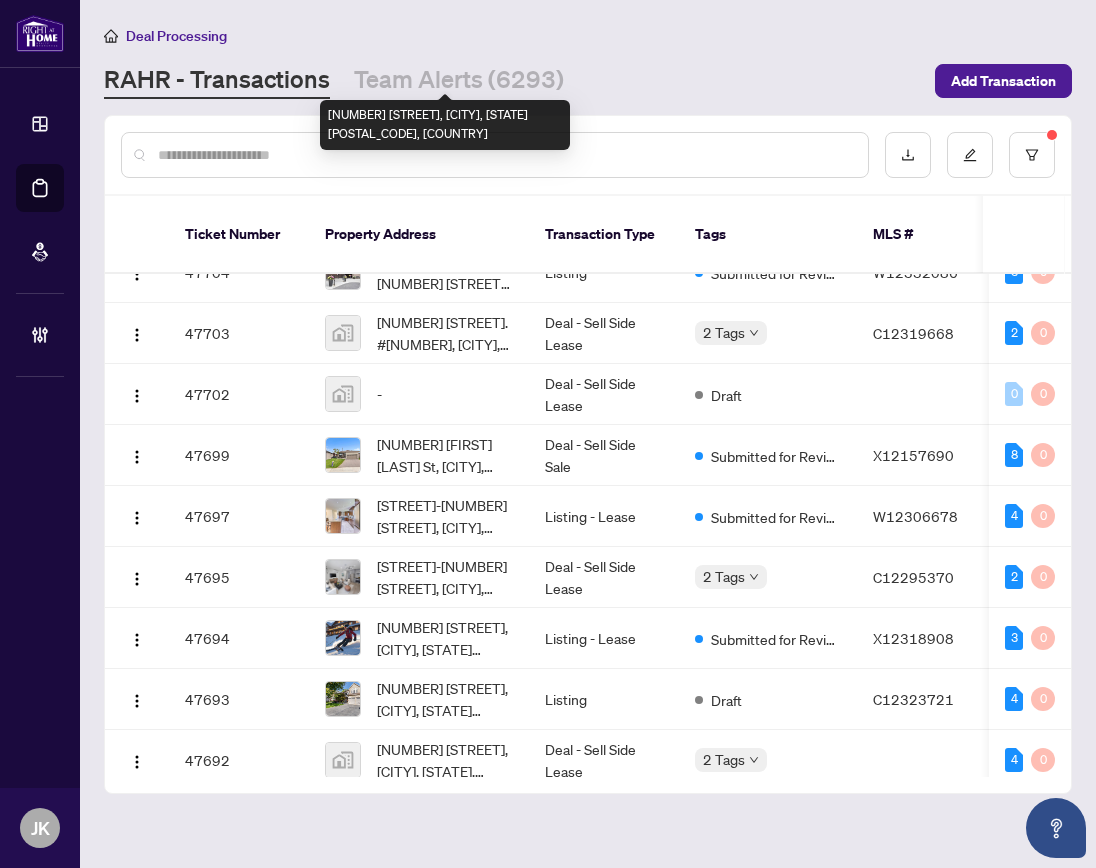 scroll, scrollTop: 277, scrollLeft: 0, axis: vertical 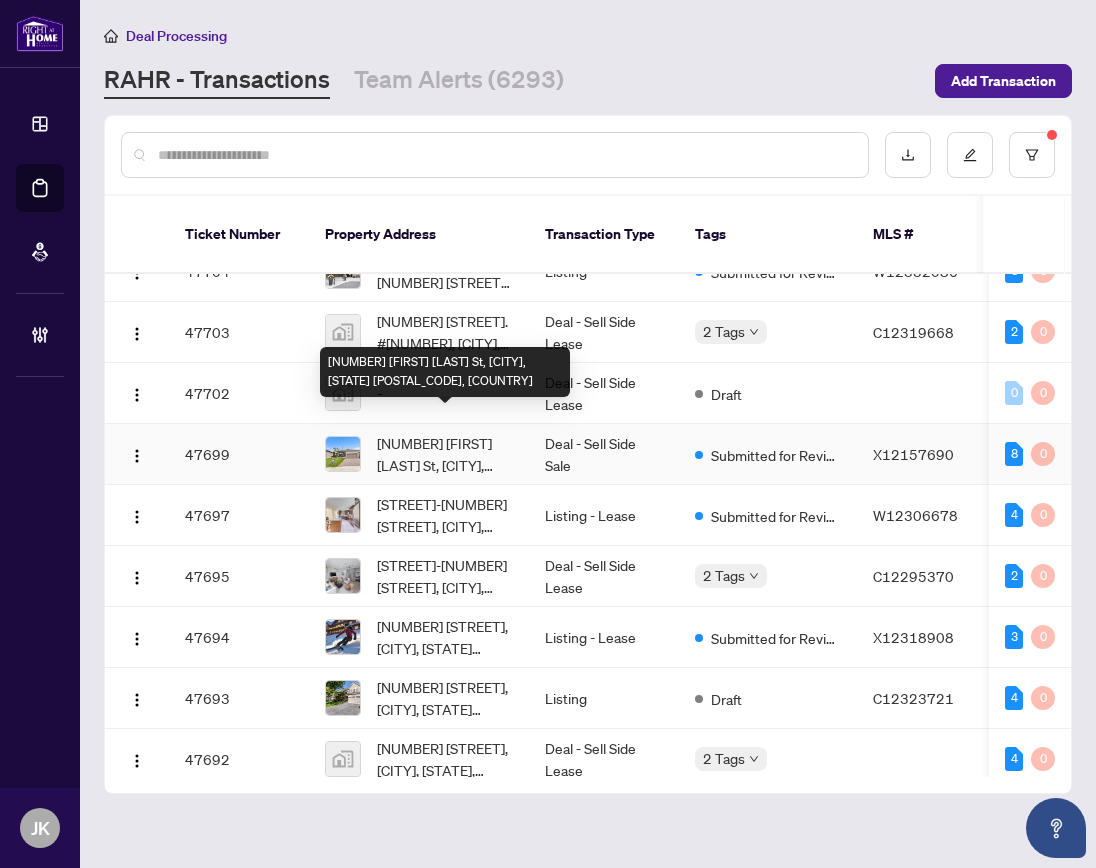 click on "[NUMBER] [FIRST] [LAST] St, [CITY], [STATE] [POSTAL_CODE], [COUNTRY]" at bounding box center [445, 454] 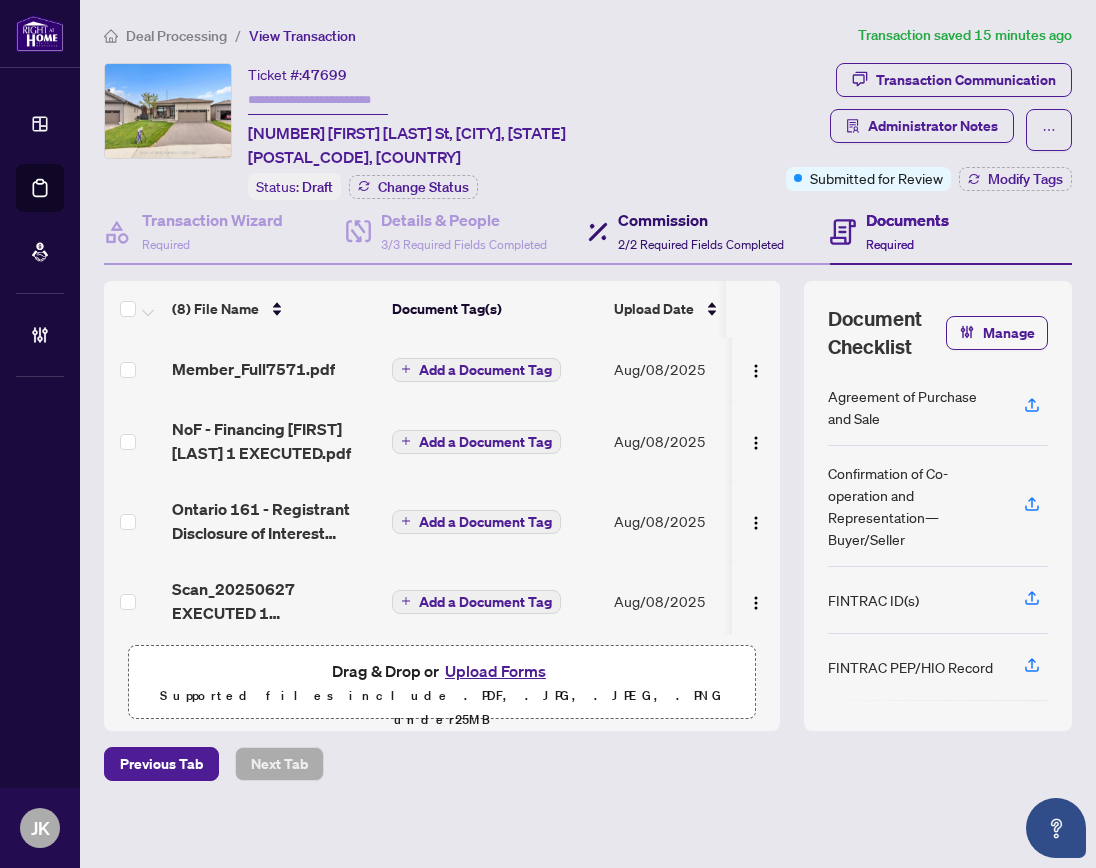 click on "Commission" at bounding box center (701, 220) 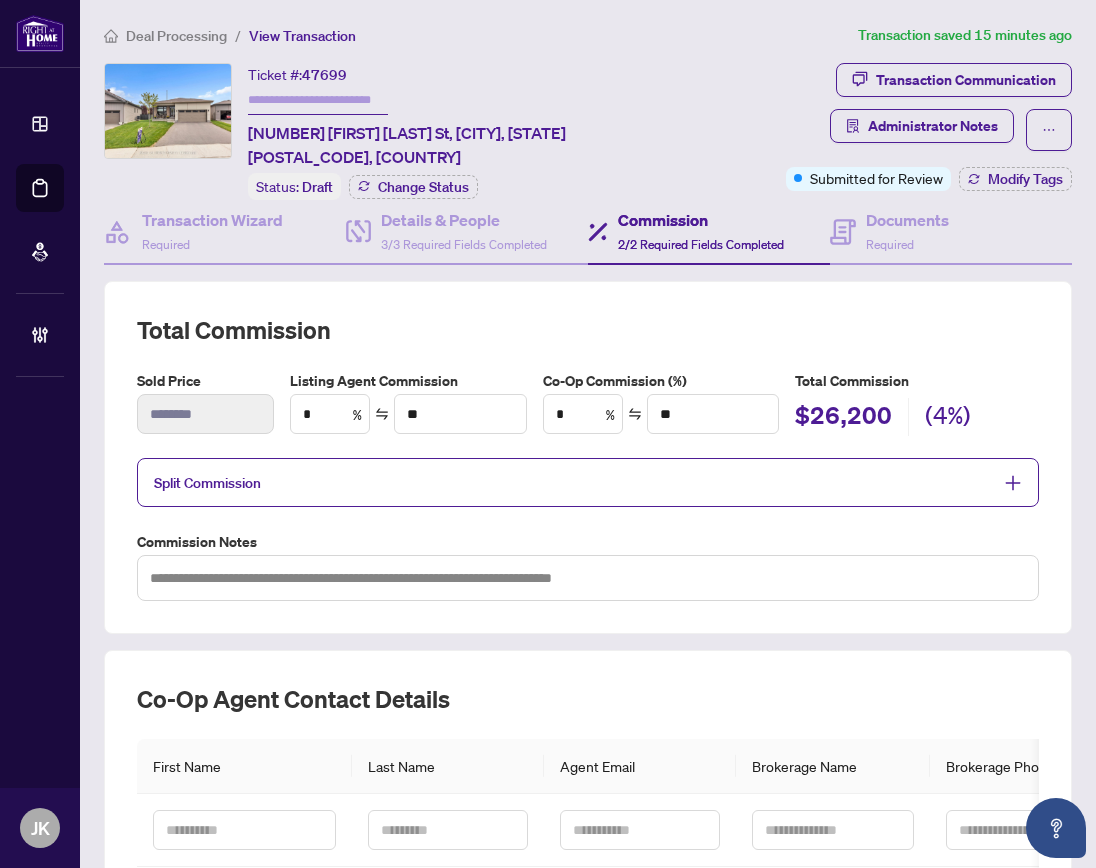 type on "*" 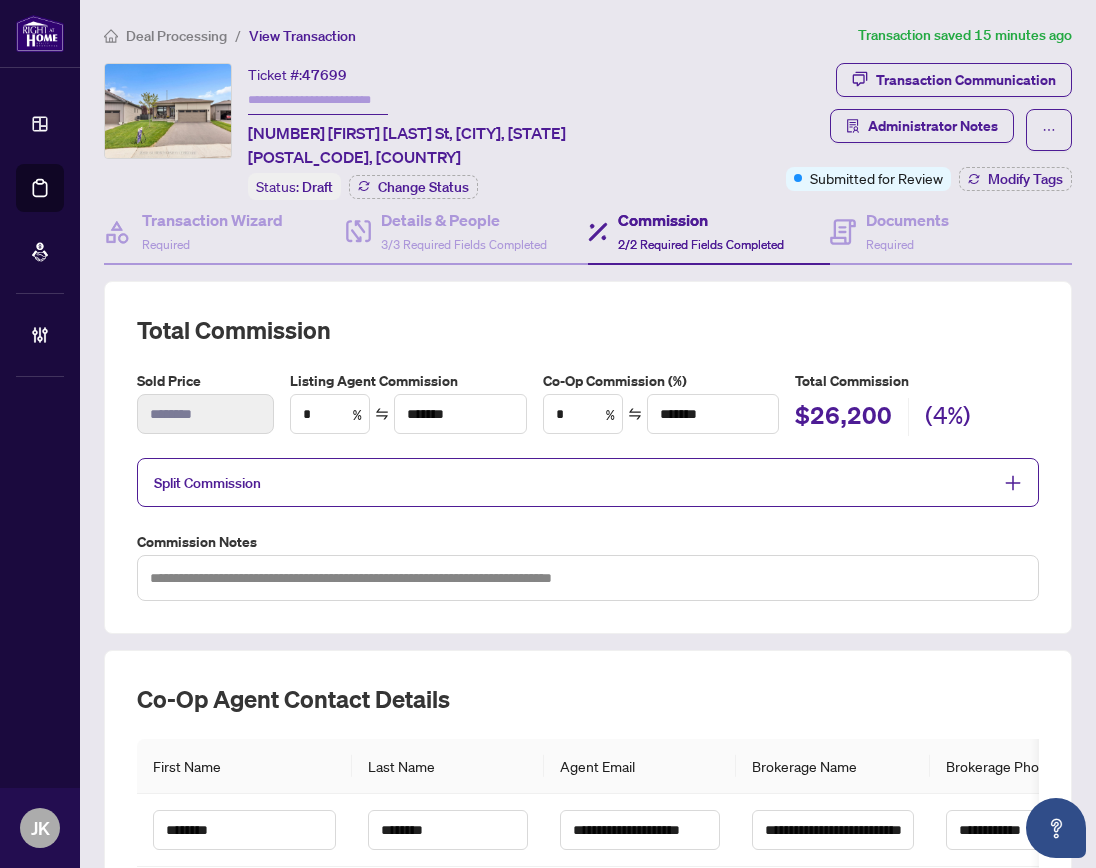 click on "Split Commission" at bounding box center (573, 482) 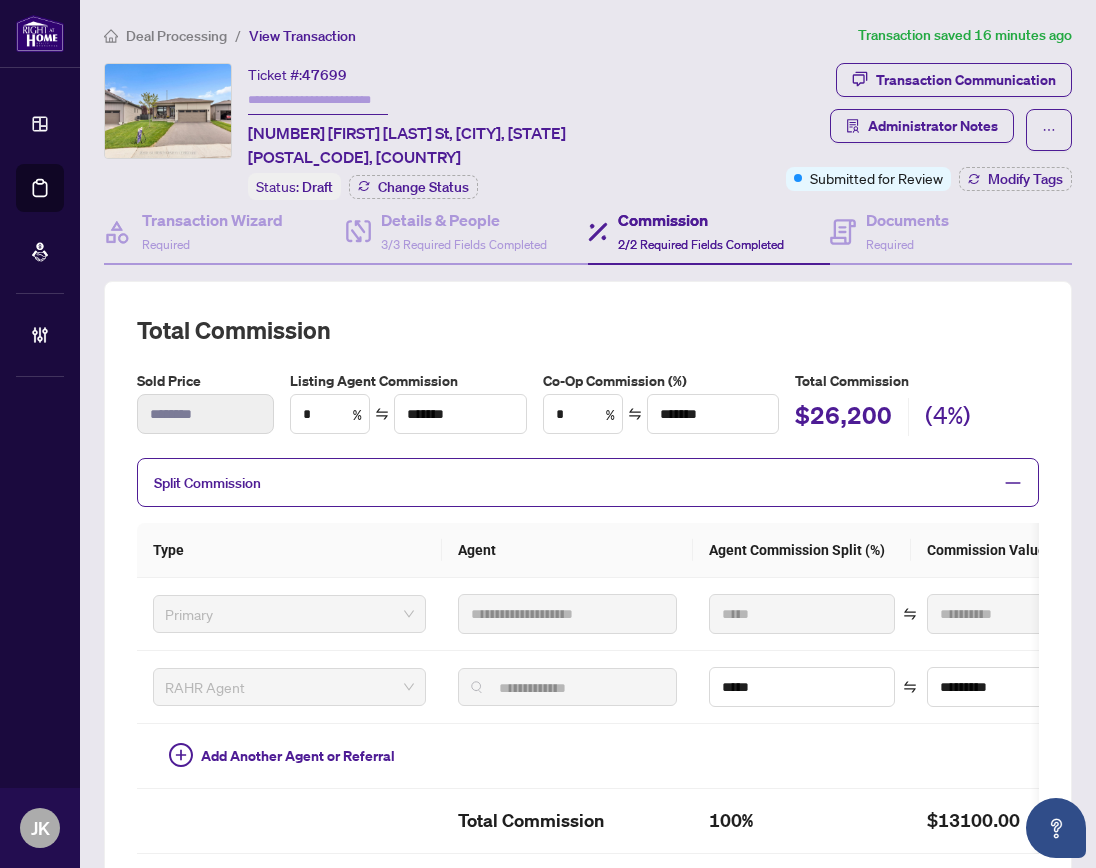 scroll, scrollTop: 0, scrollLeft: 0, axis: both 